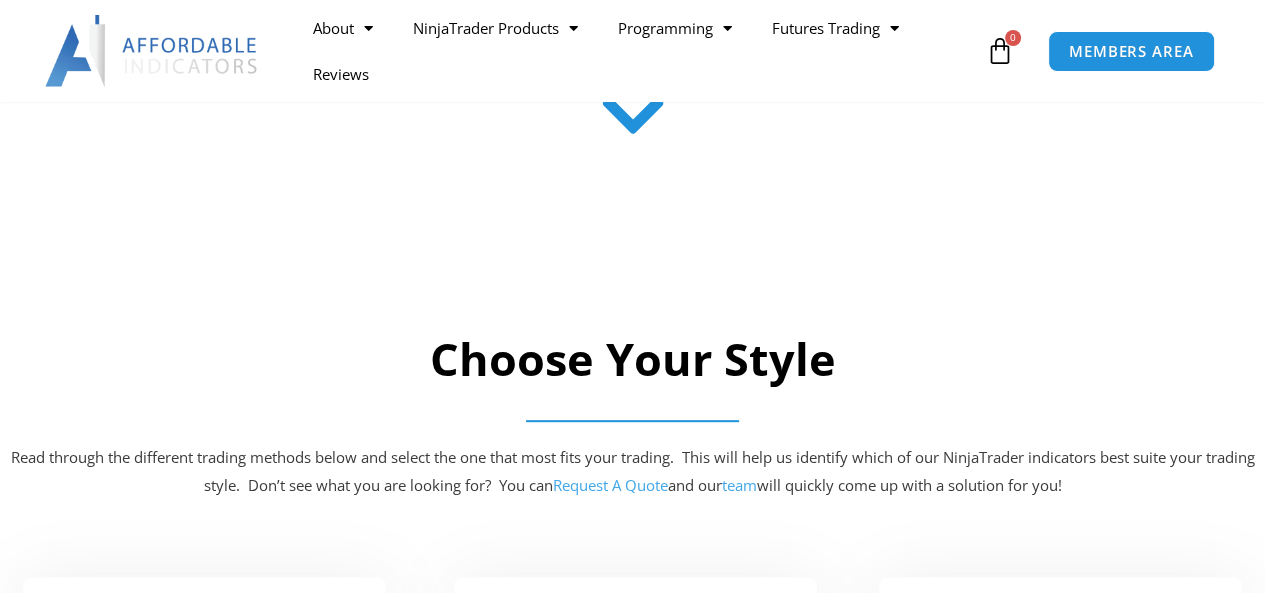 scroll, scrollTop: 0, scrollLeft: 0, axis: both 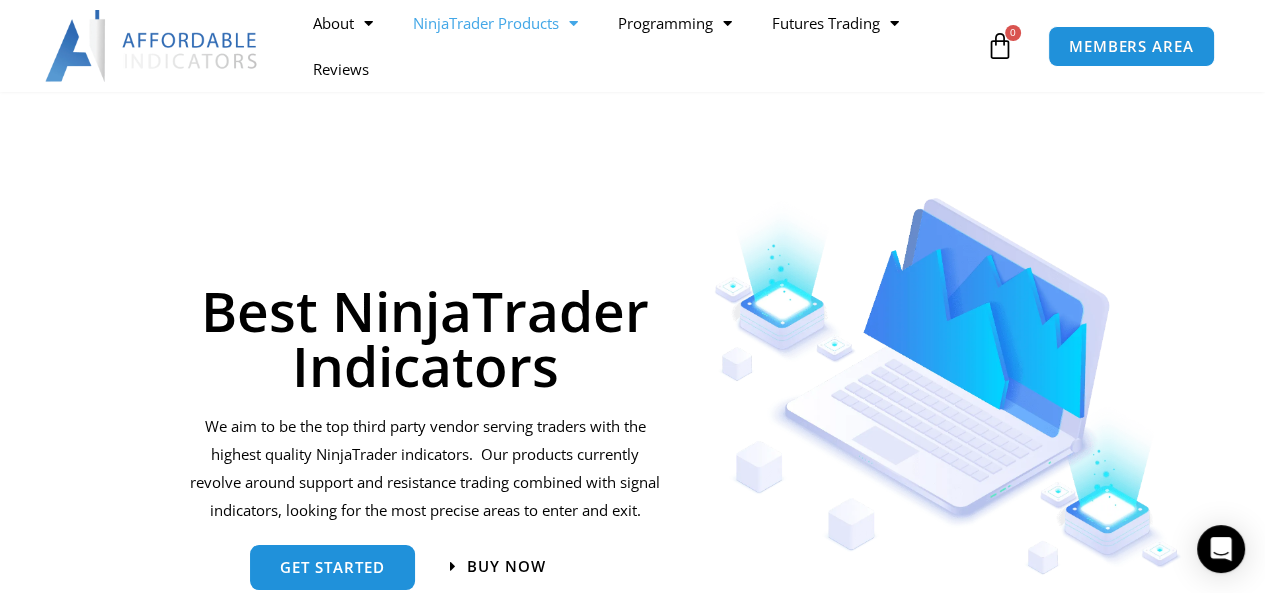 click 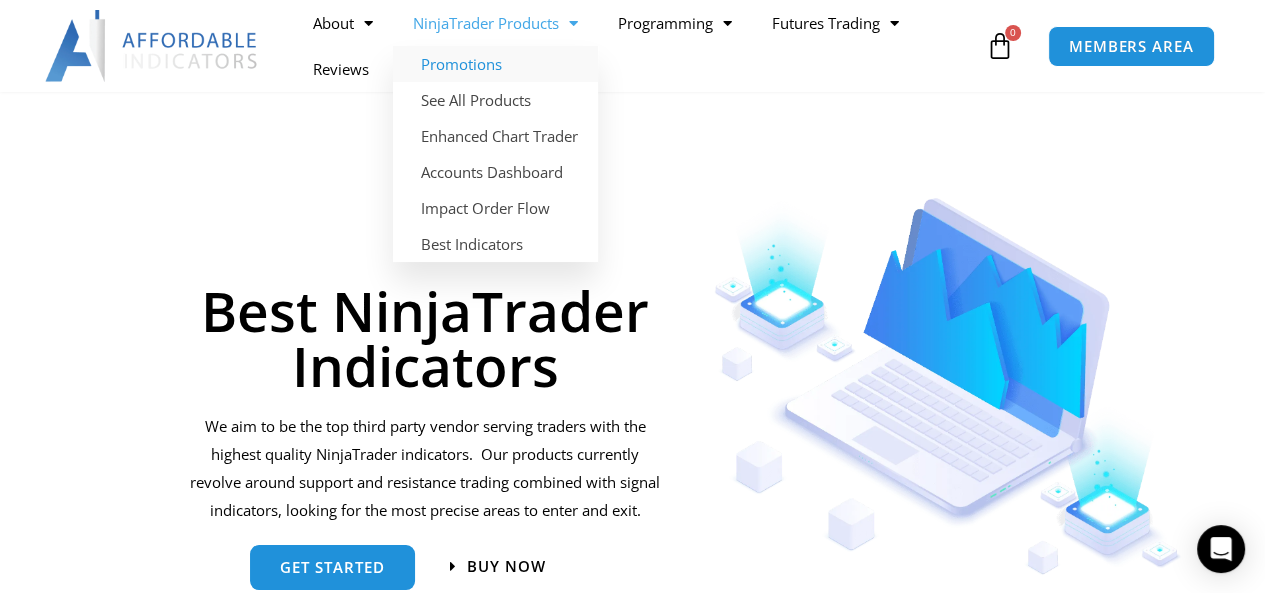 click on "Promotions" 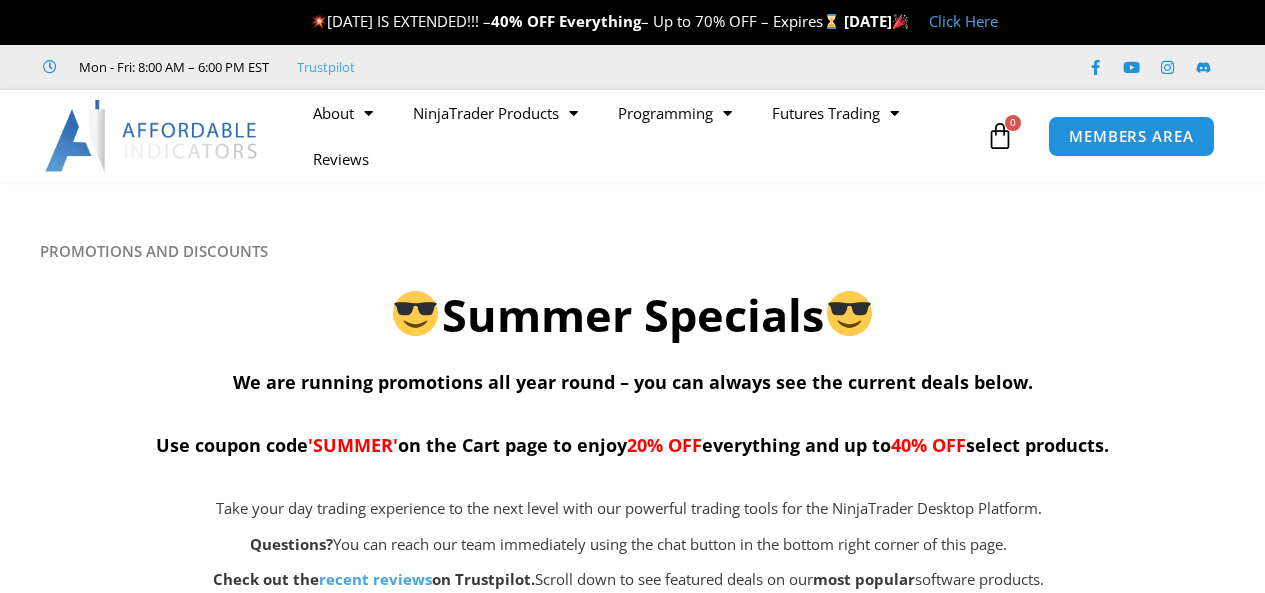 scroll, scrollTop: 0, scrollLeft: 0, axis: both 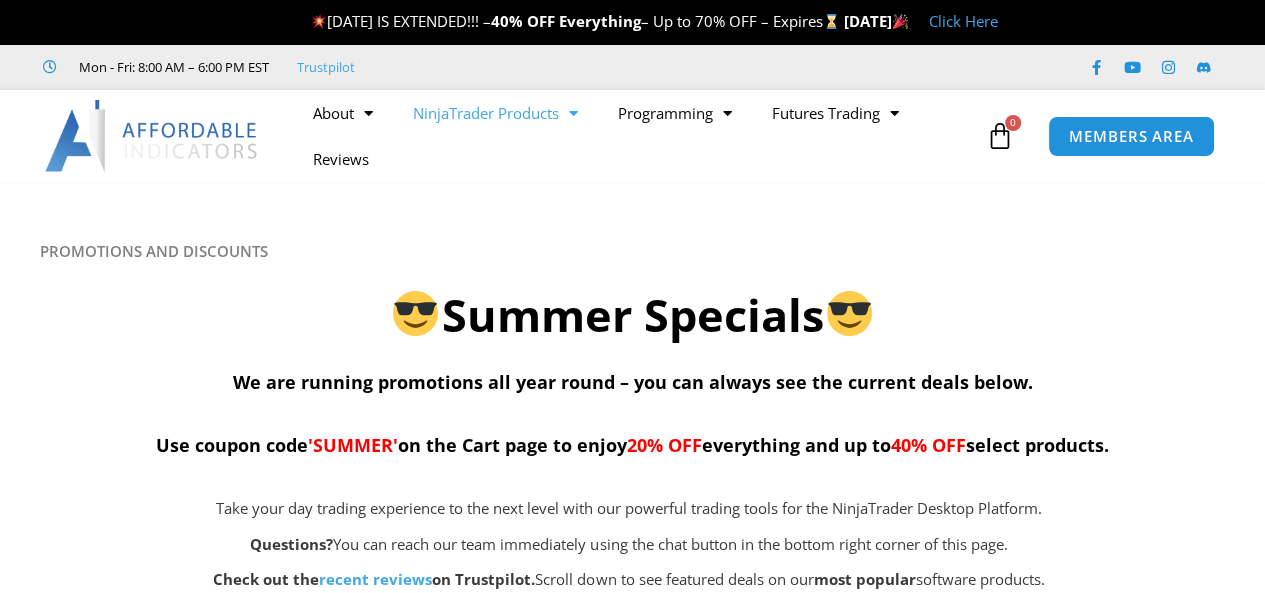 click 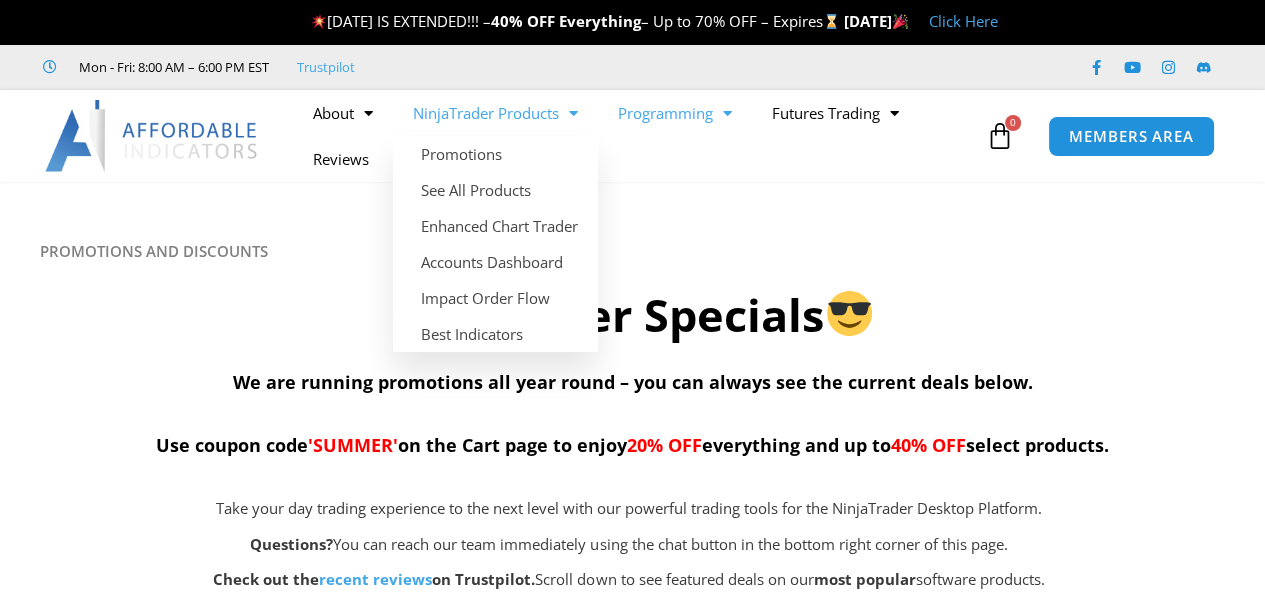 click 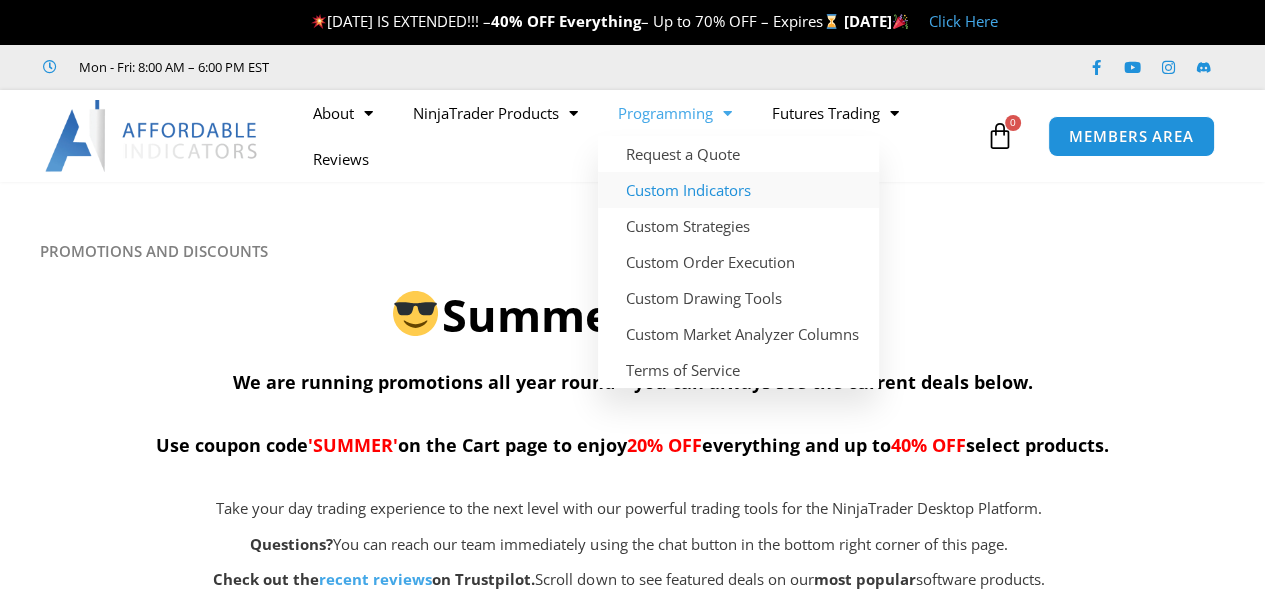 click on "Custom Indicators" 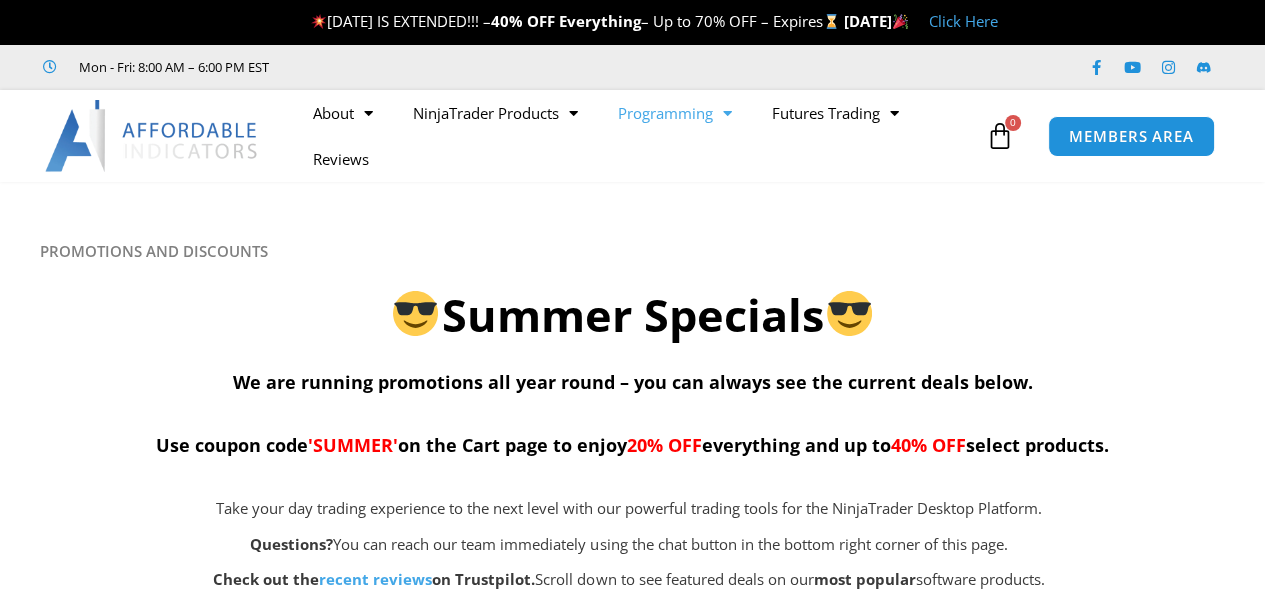 click on "Programming" 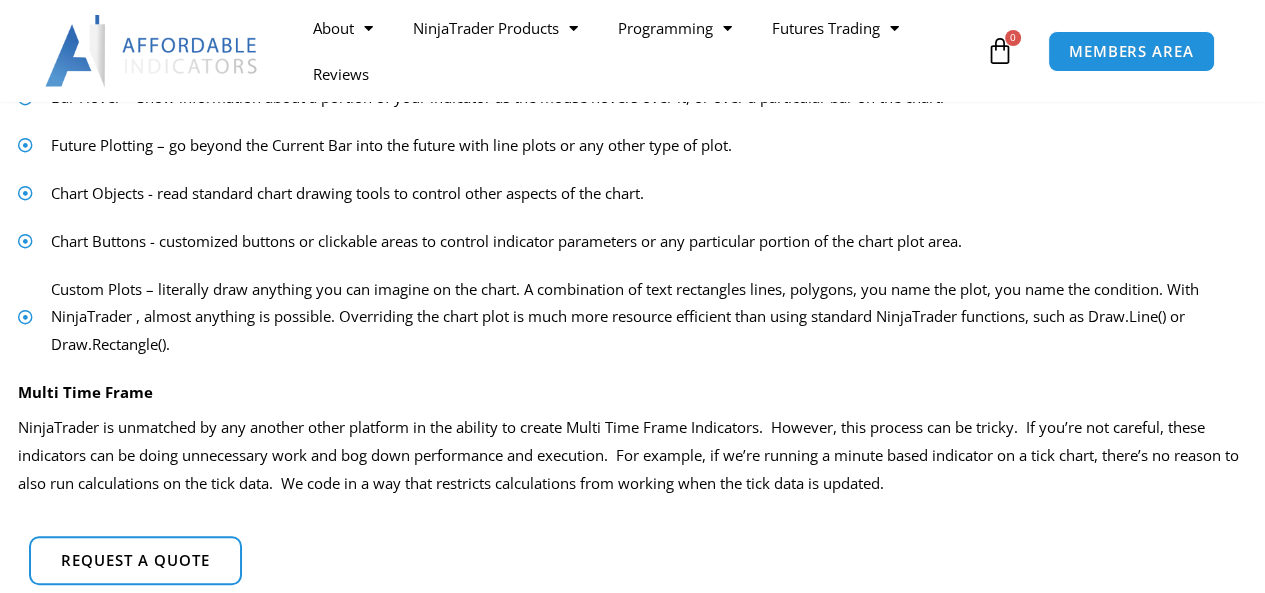 scroll, scrollTop: 0, scrollLeft: 0, axis: both 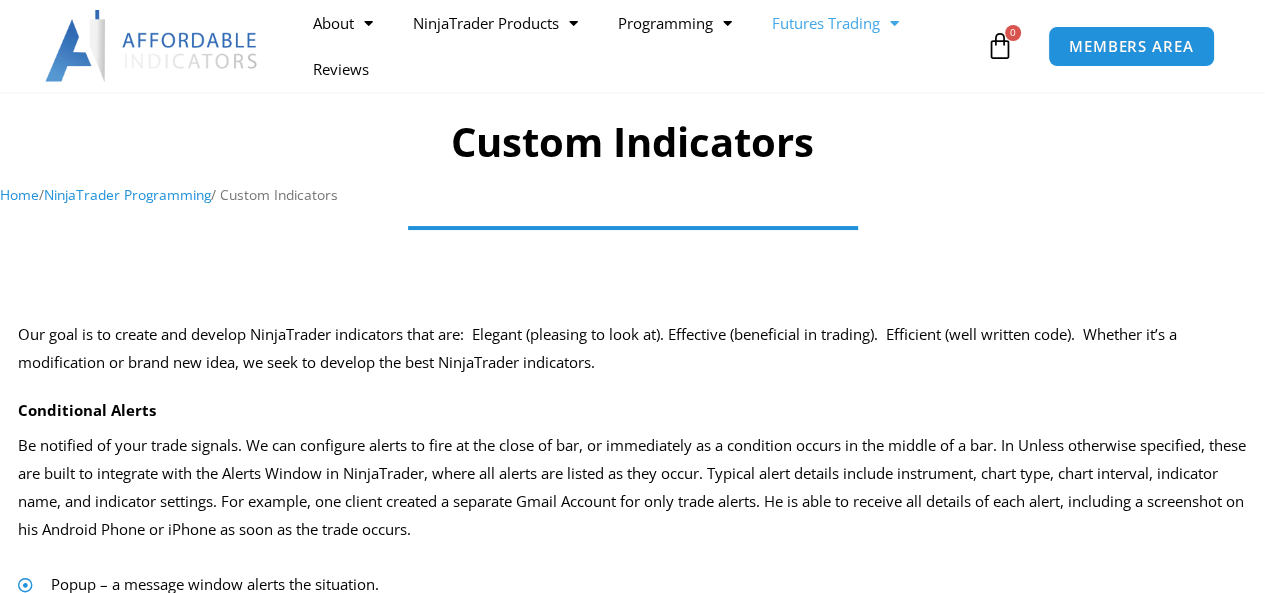 click on "Futures Trading" 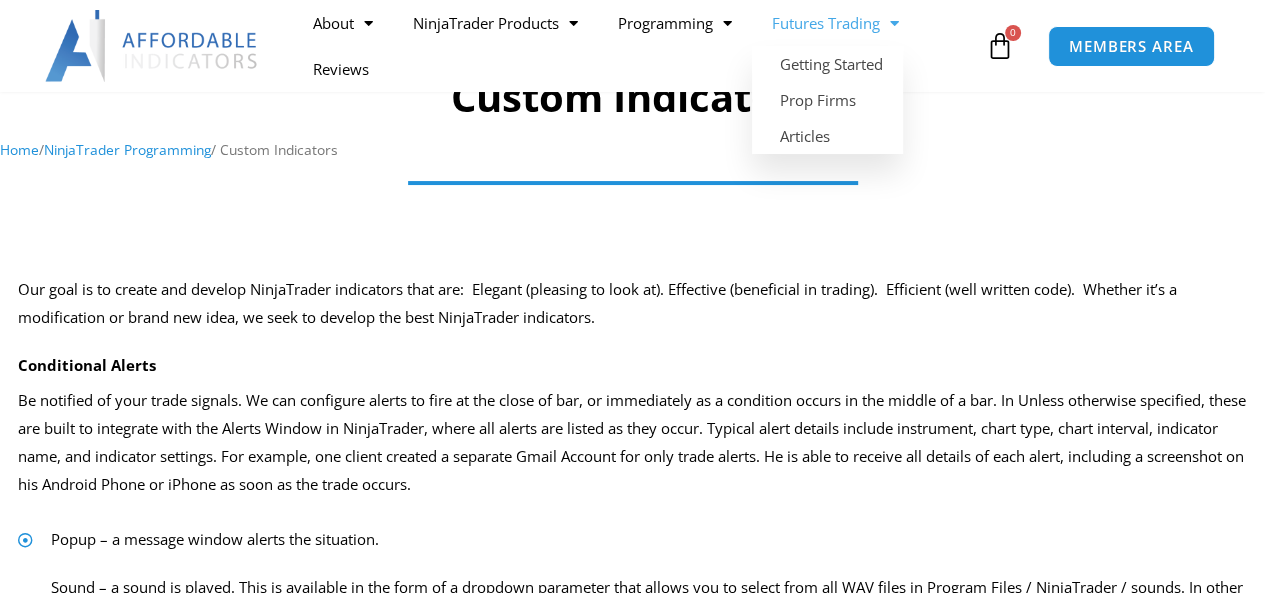 scroll, scrollTop: 180, scrollLeft: 0, axis: vertical 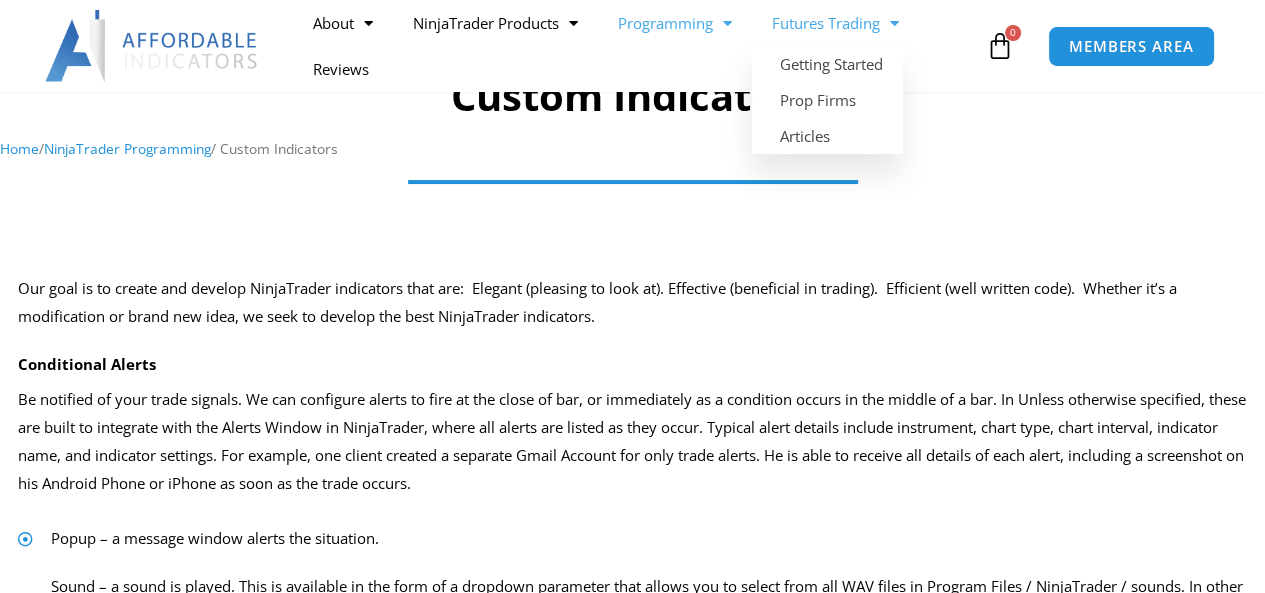 click on "Programming" 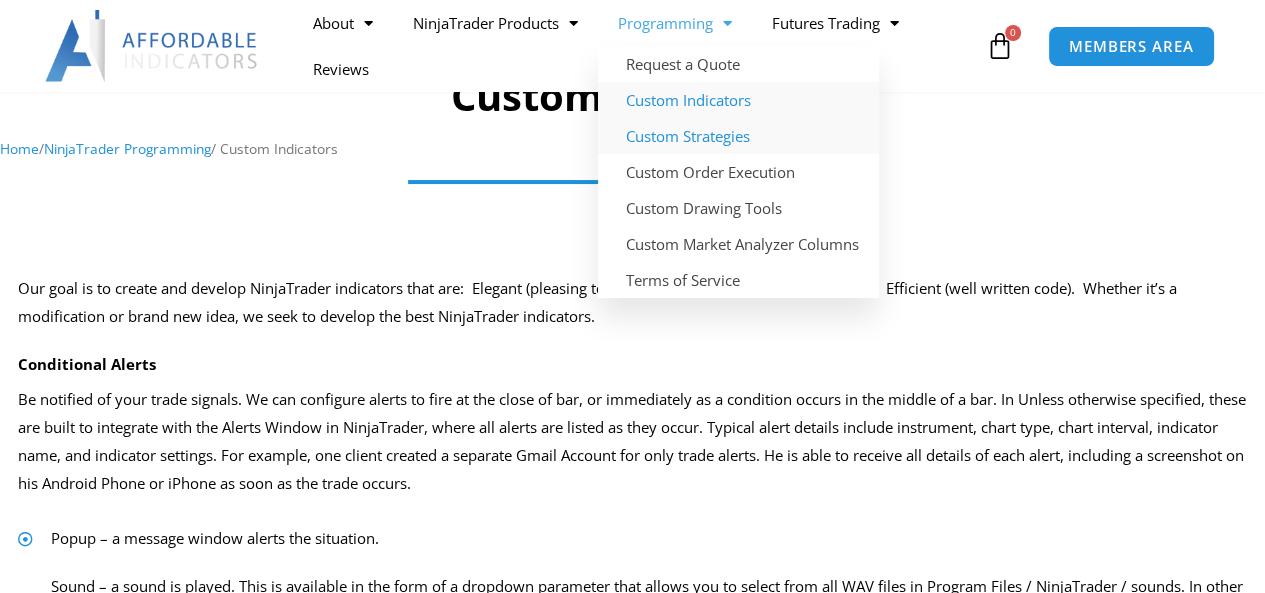 click on "Custom Strategies" 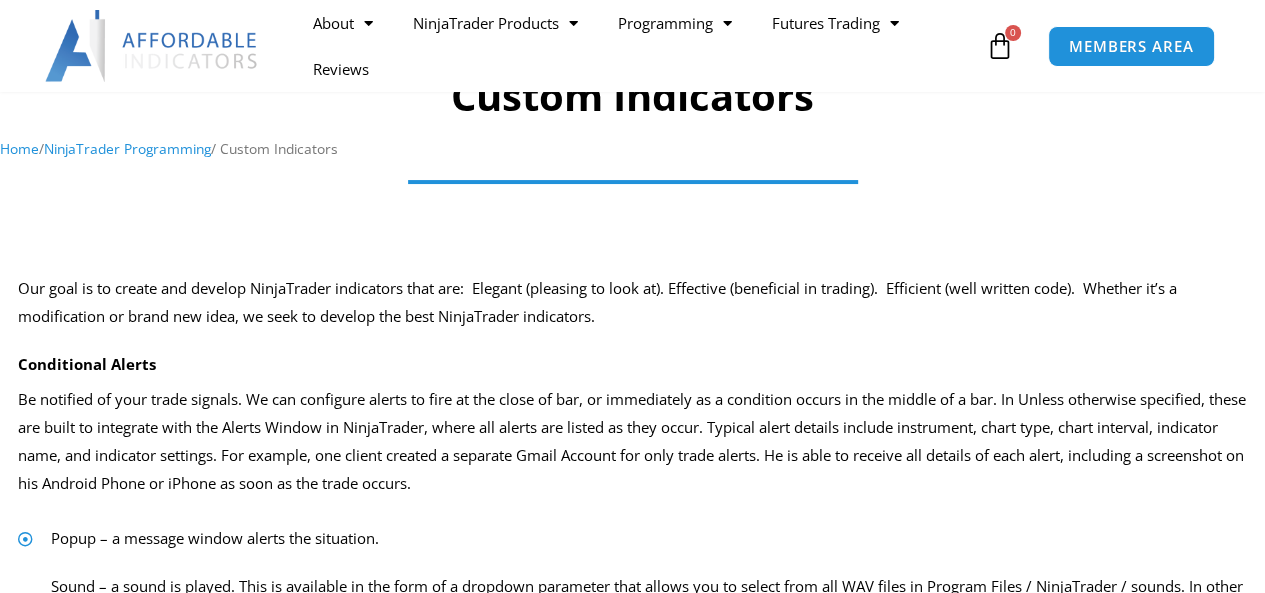 scroll, scrollTop: 310, scrollLeft: 0, axis: vertical 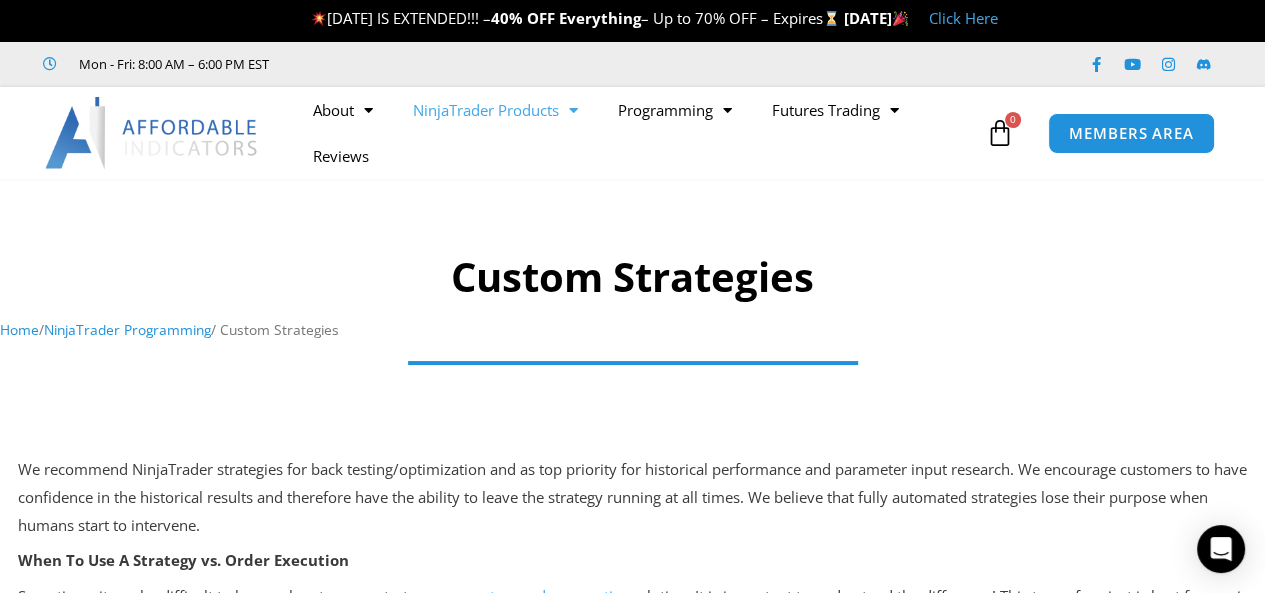 click 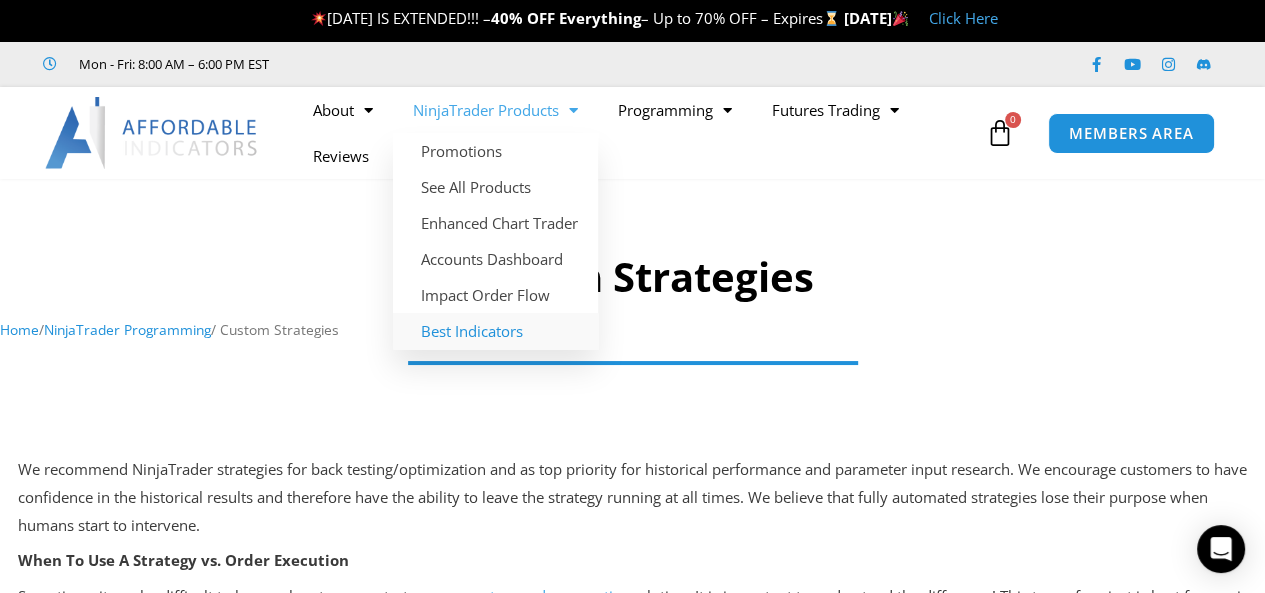 click on "Best Indicators" 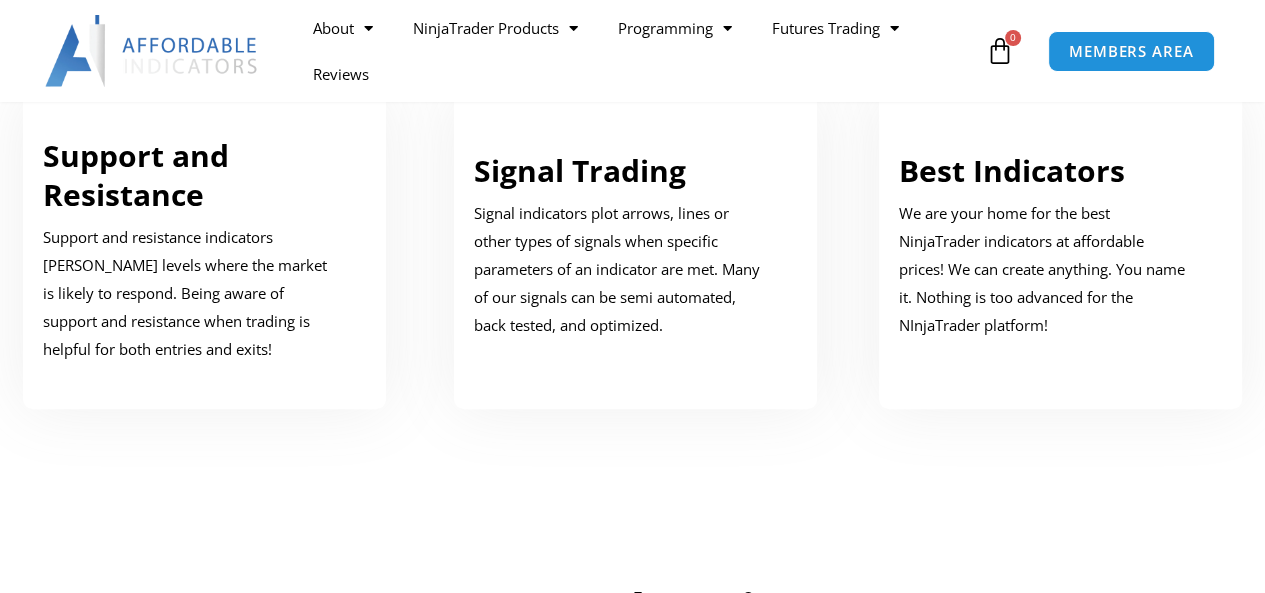 scroll, scrollTop: 1170, scrollLeft: 0, axis: vertical 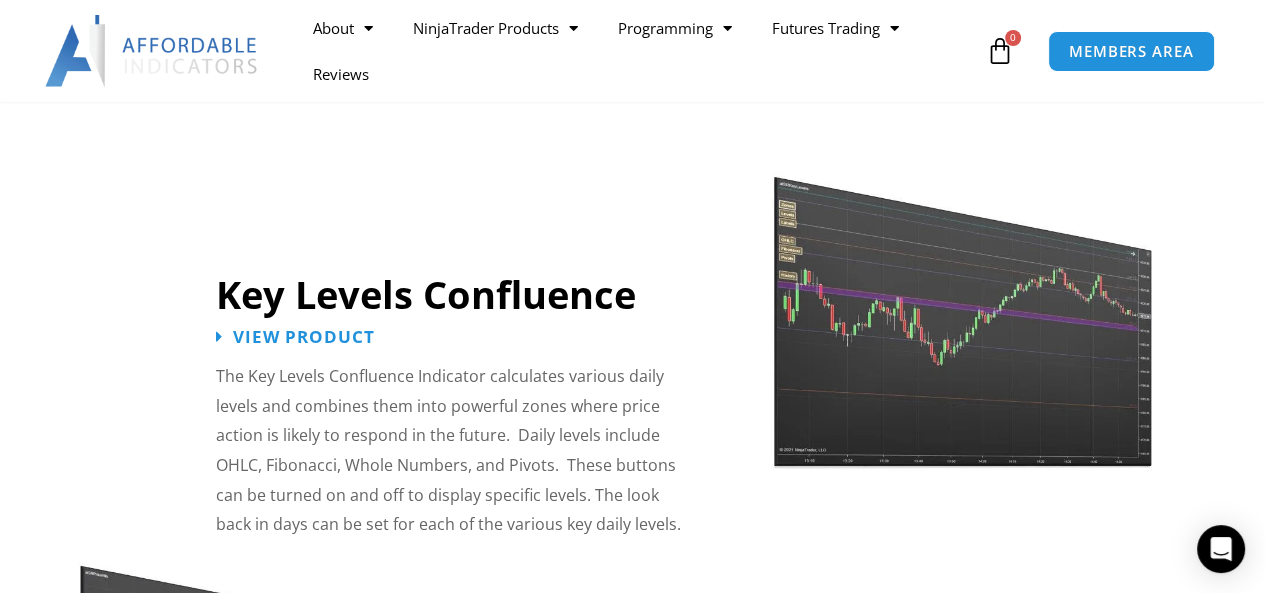 click at bounding box center (962, 309) 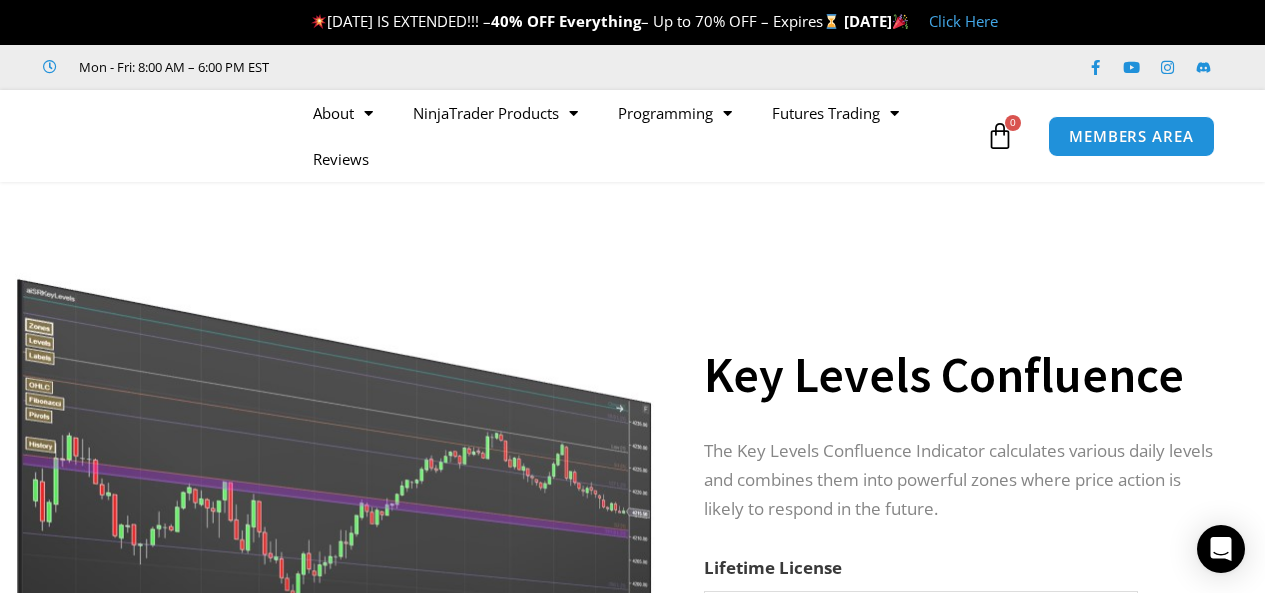 scroll, scrollTop: 0, scrollLeft: 0, axis: both 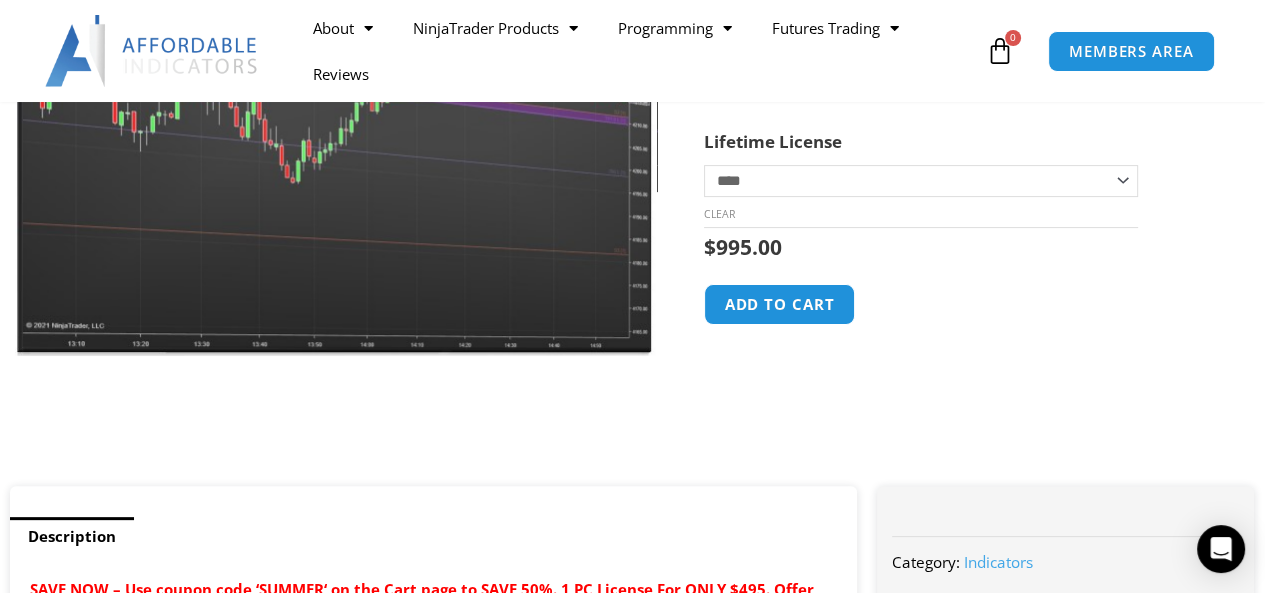 click on "**********" 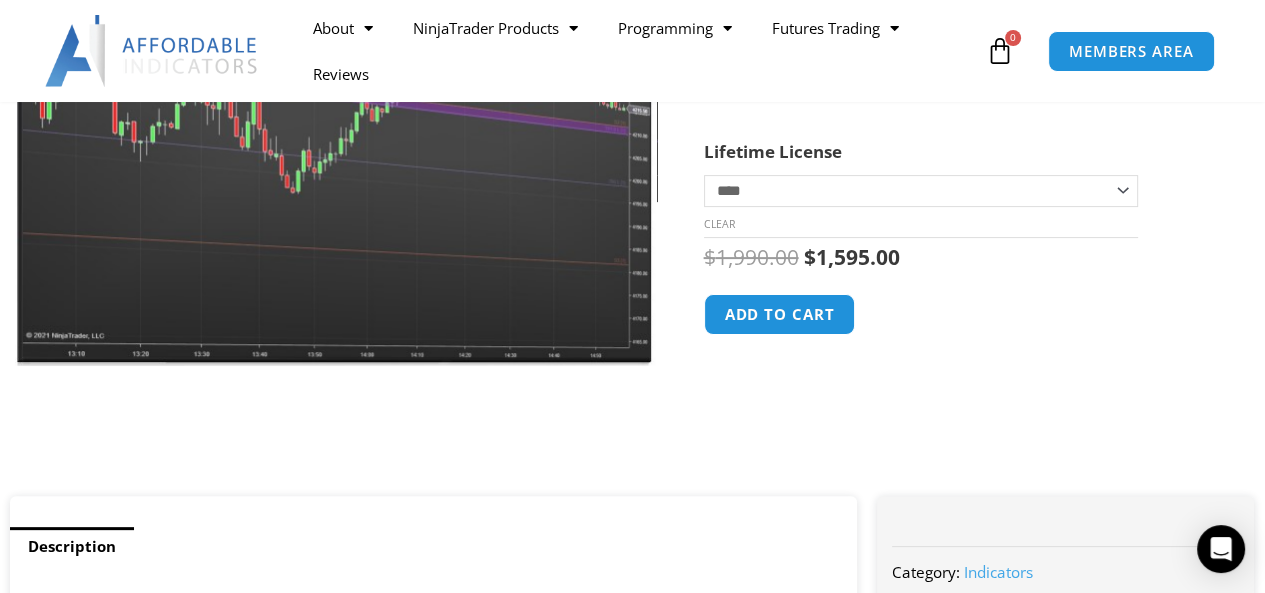 click on "**********" 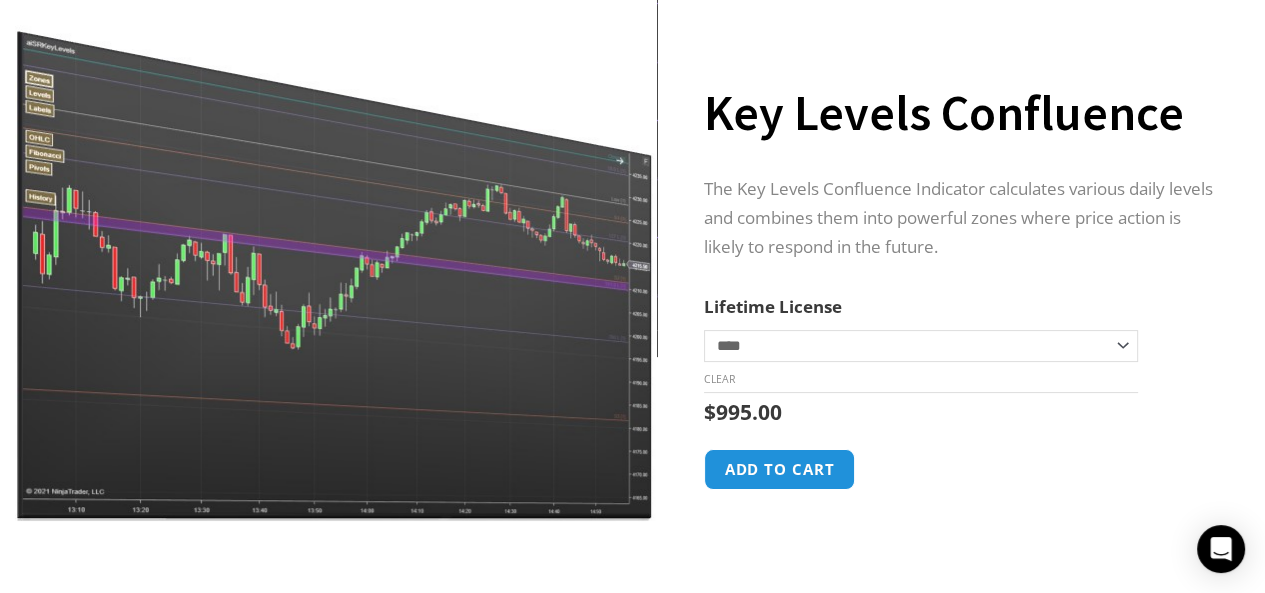 scroll, scrollTop: 0, scrollLeft: 0, axis: both 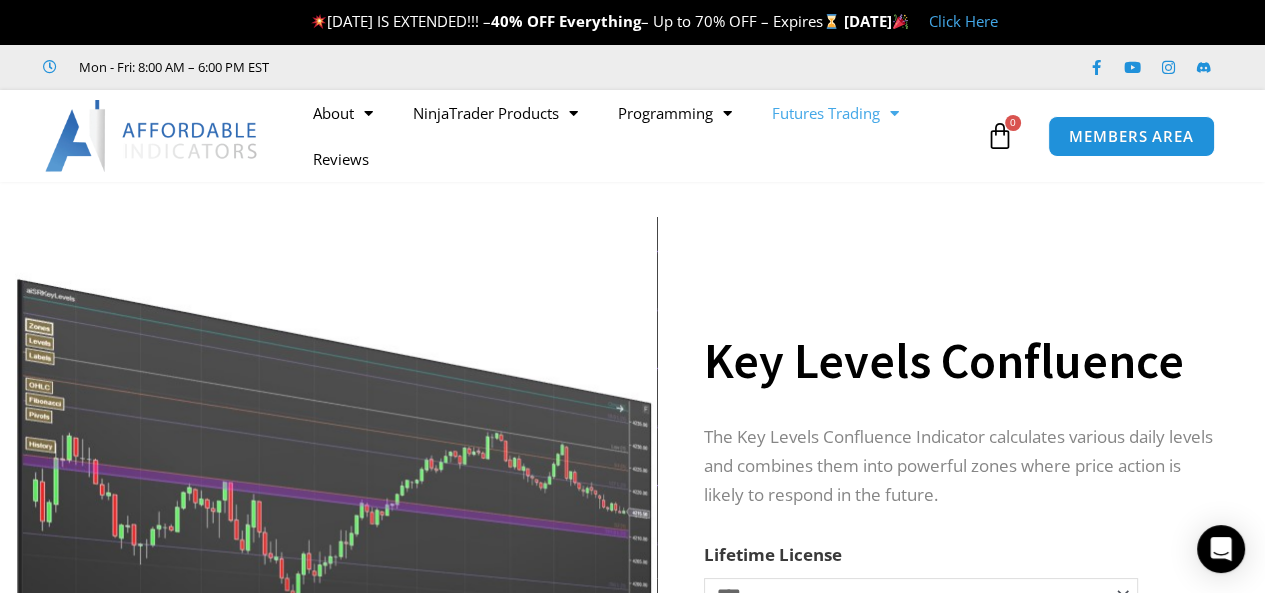 click on "Futures Trading" 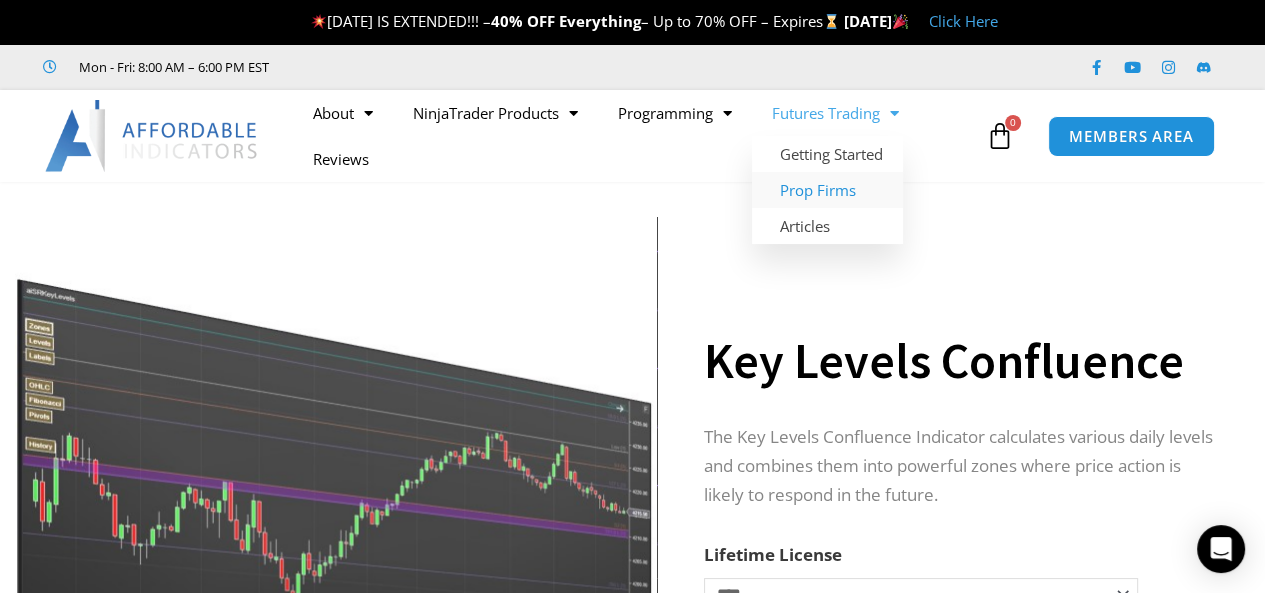 click on "Prop Firms" 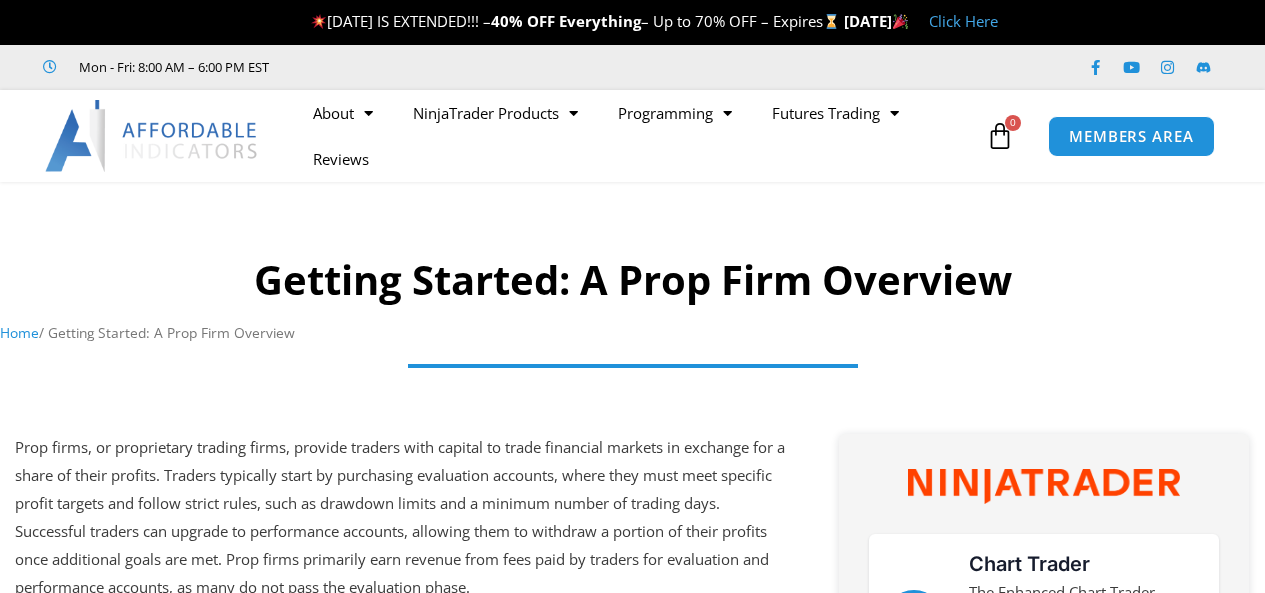 scroll, scrollTop: 0, scrollLeft: 0, axis: both 